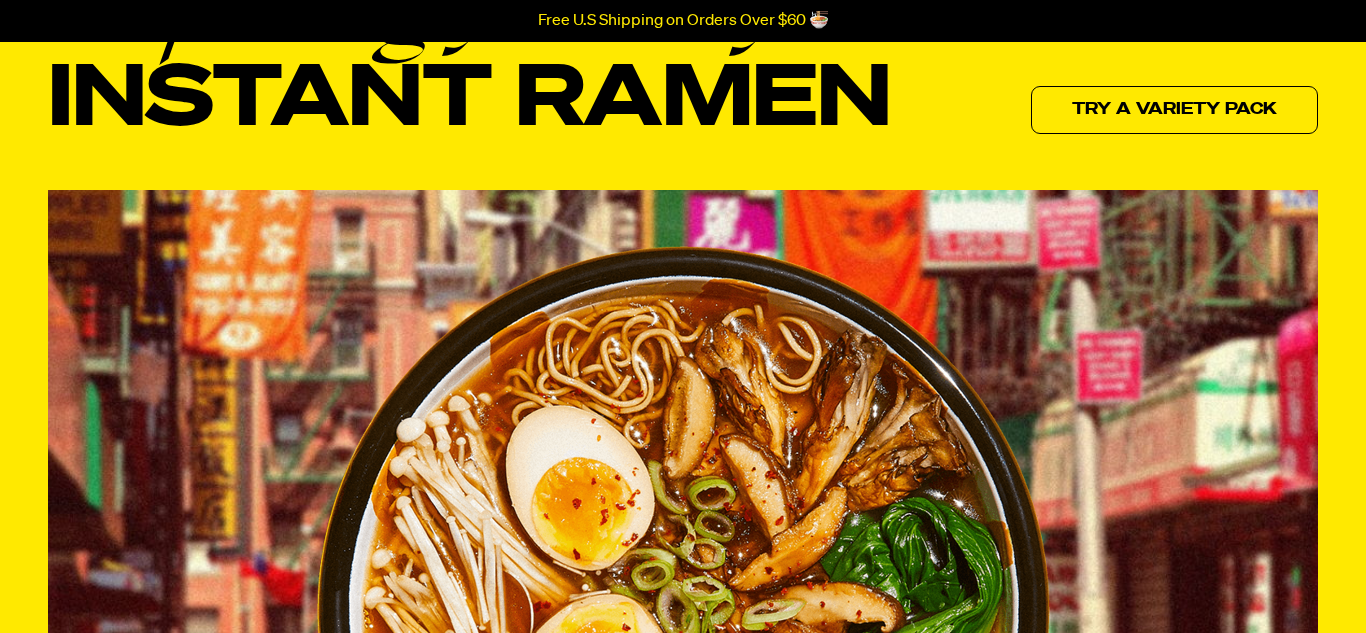 scroll, scrollTop: 0, scrollLeft: 0, axis: both 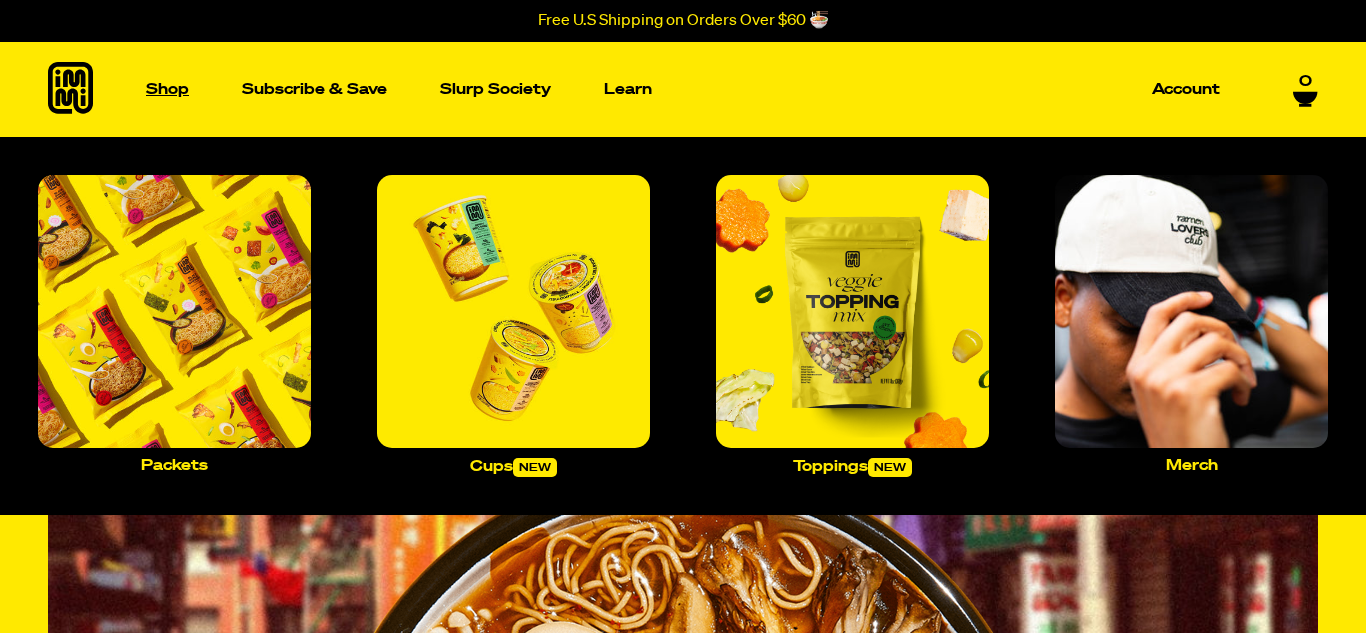 click on "Shop" at bounding box center [167, 89] 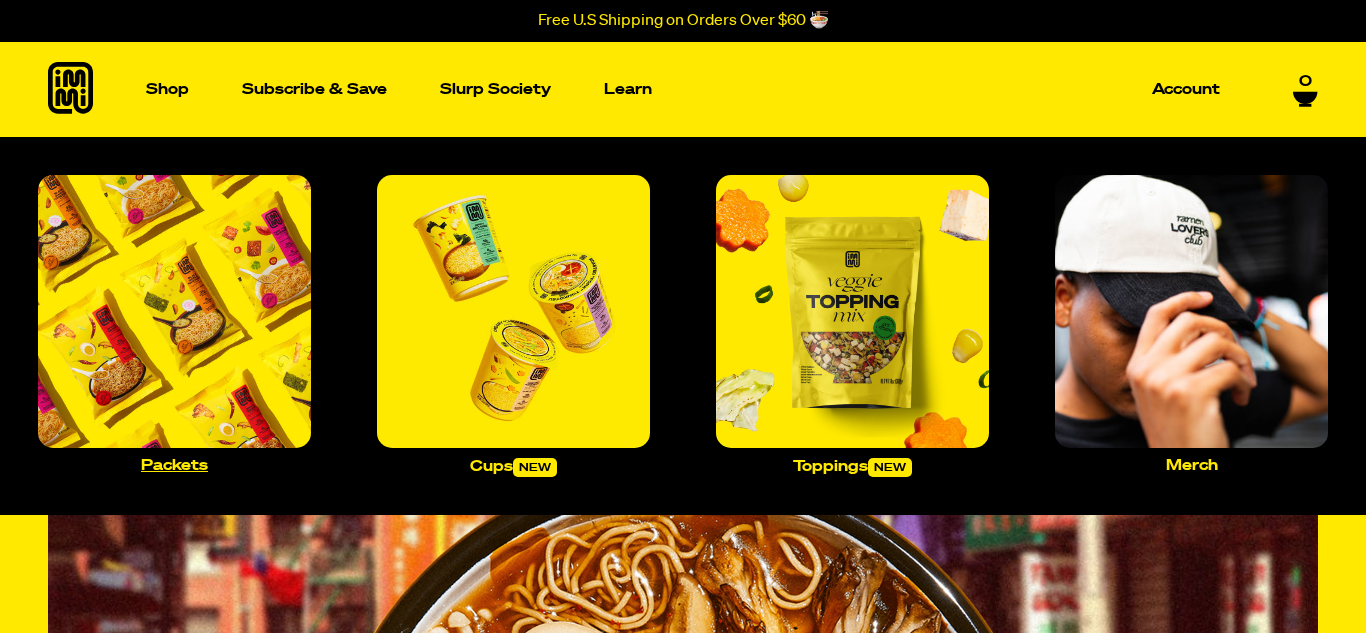 click at bounding box center (174, 311) 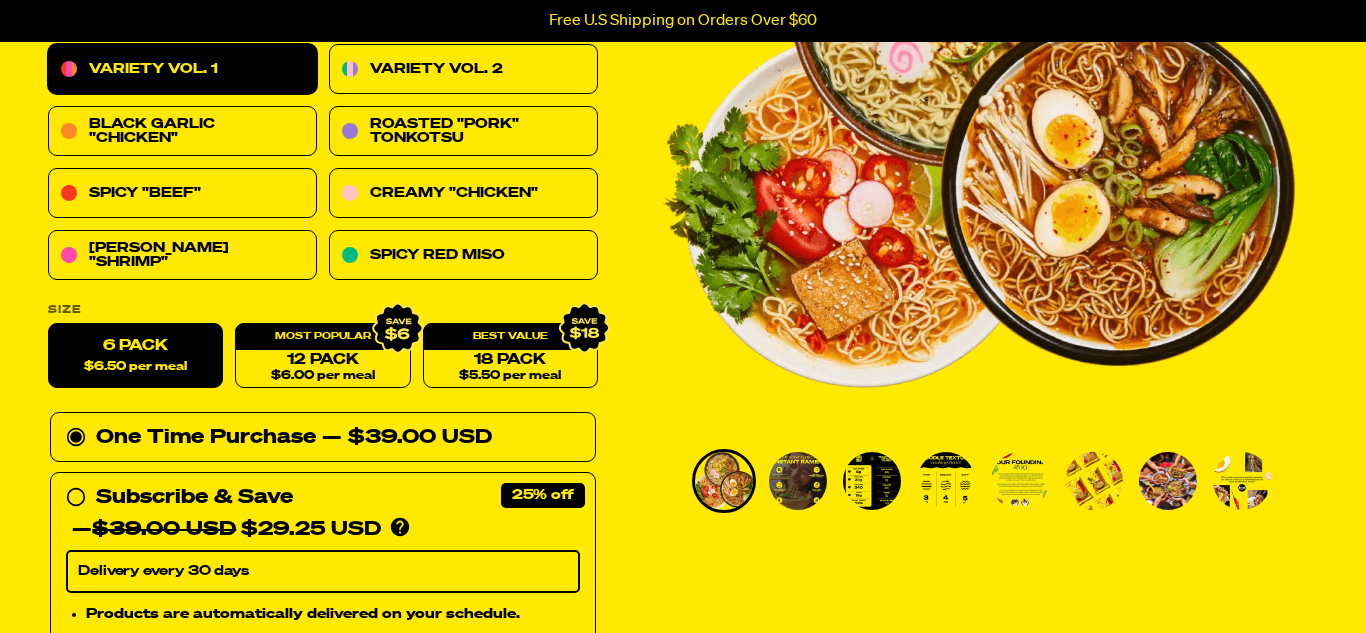 scroll, scrollTop: 346, scrollLeft: 0, axis: vertical 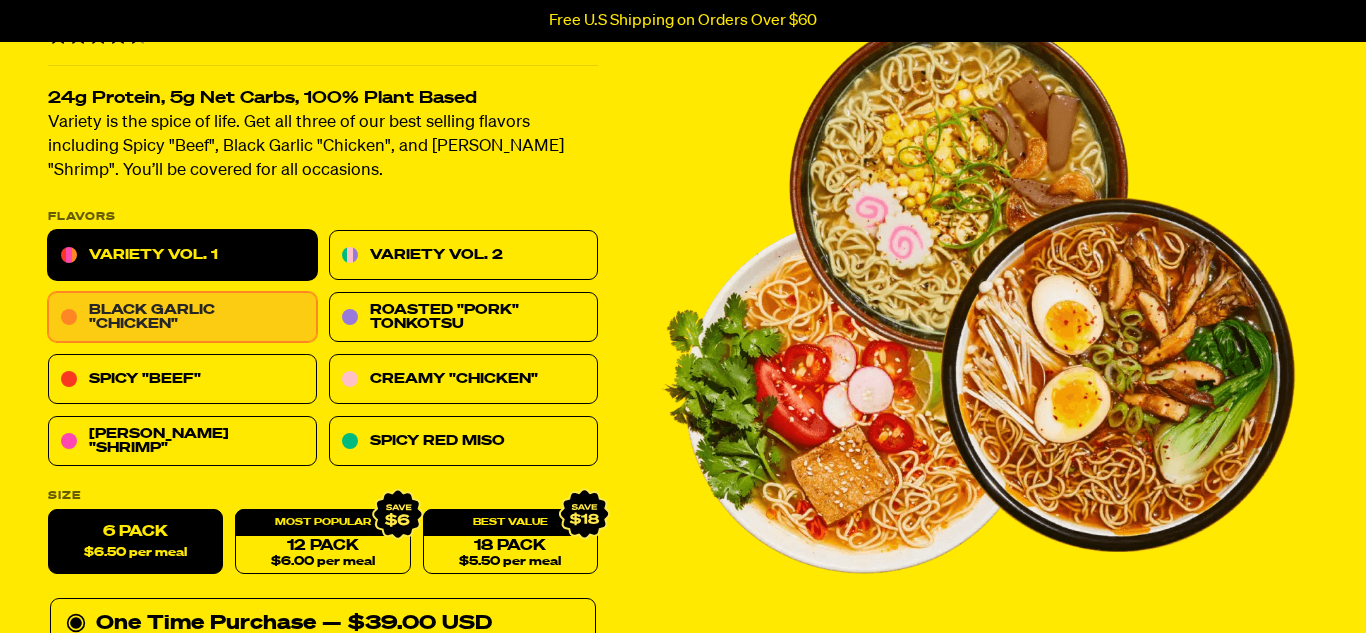 click on "Black Garlic "Chicken"" at bounding box center [182, 318] 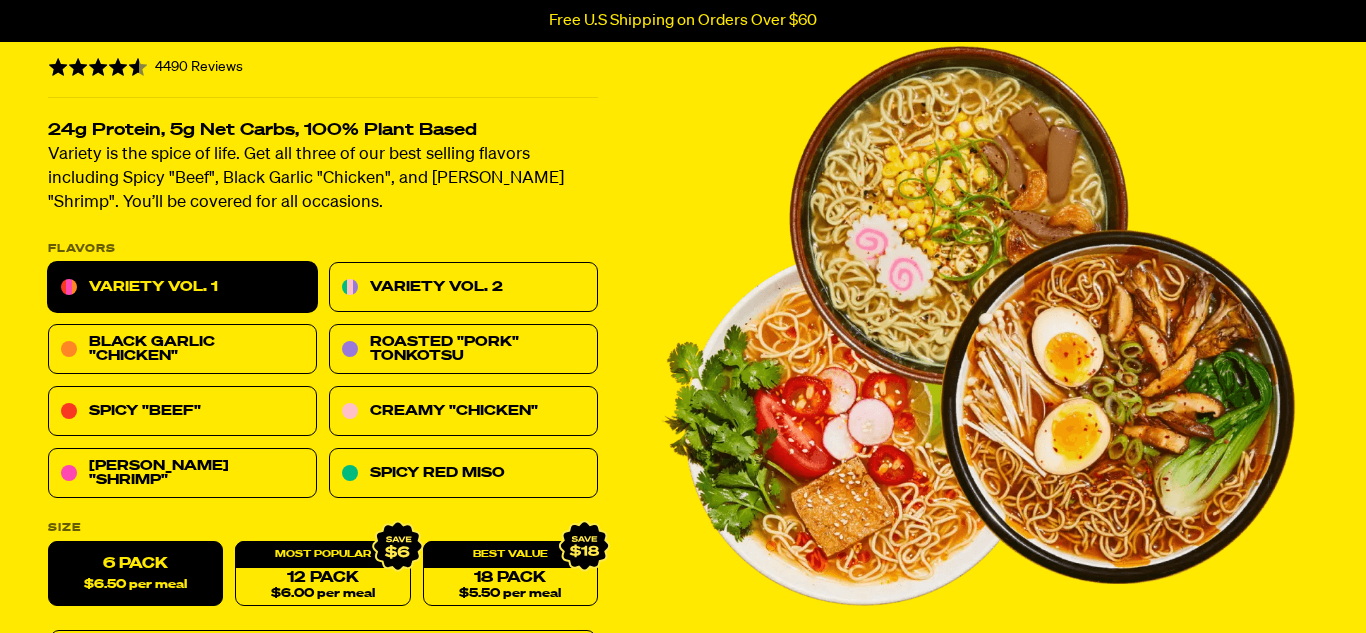 scroll, scrollTop: 128, scrollLeft: 0, axis: vertical 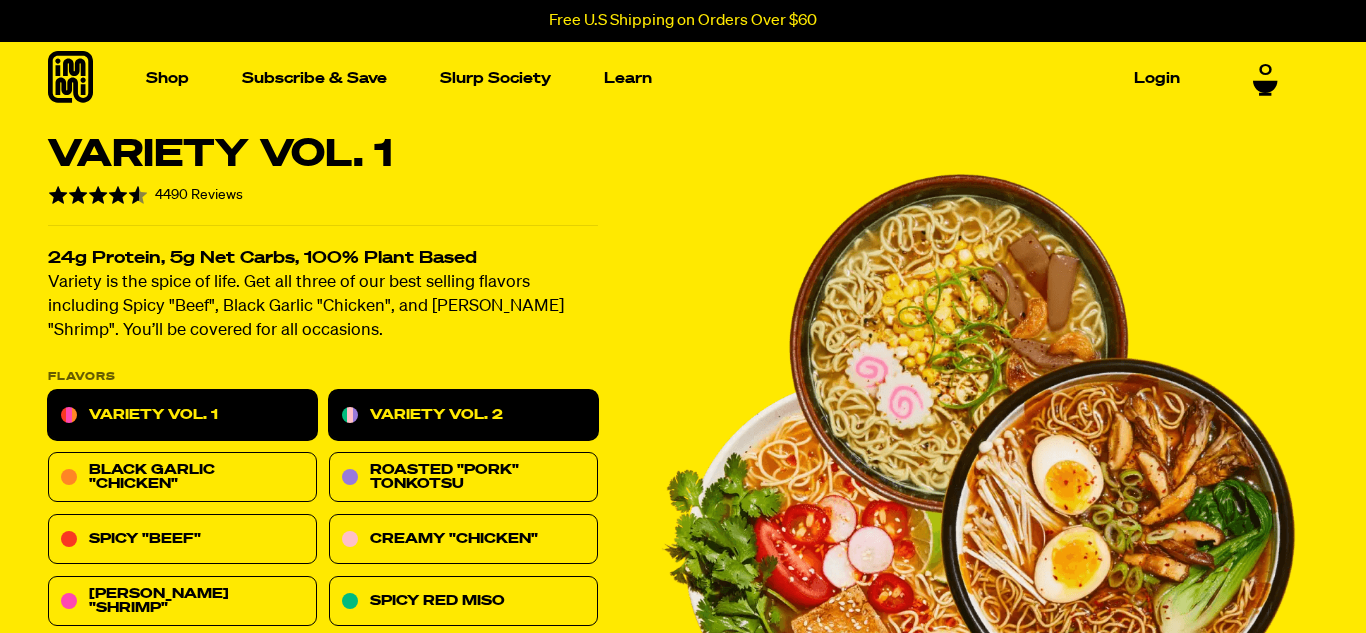 click on "Variety Vol. 2" at bounding box center [463, 416] 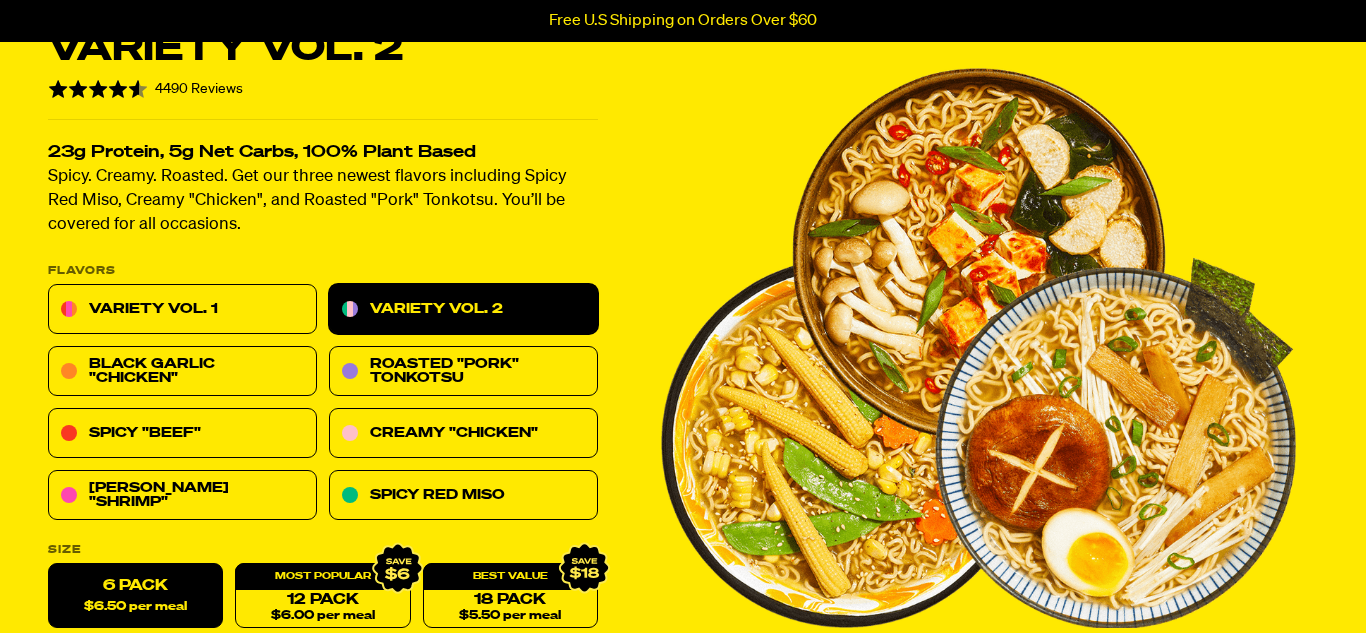scroll, scrollTop: 0, scrollLeft: 0, axis: both 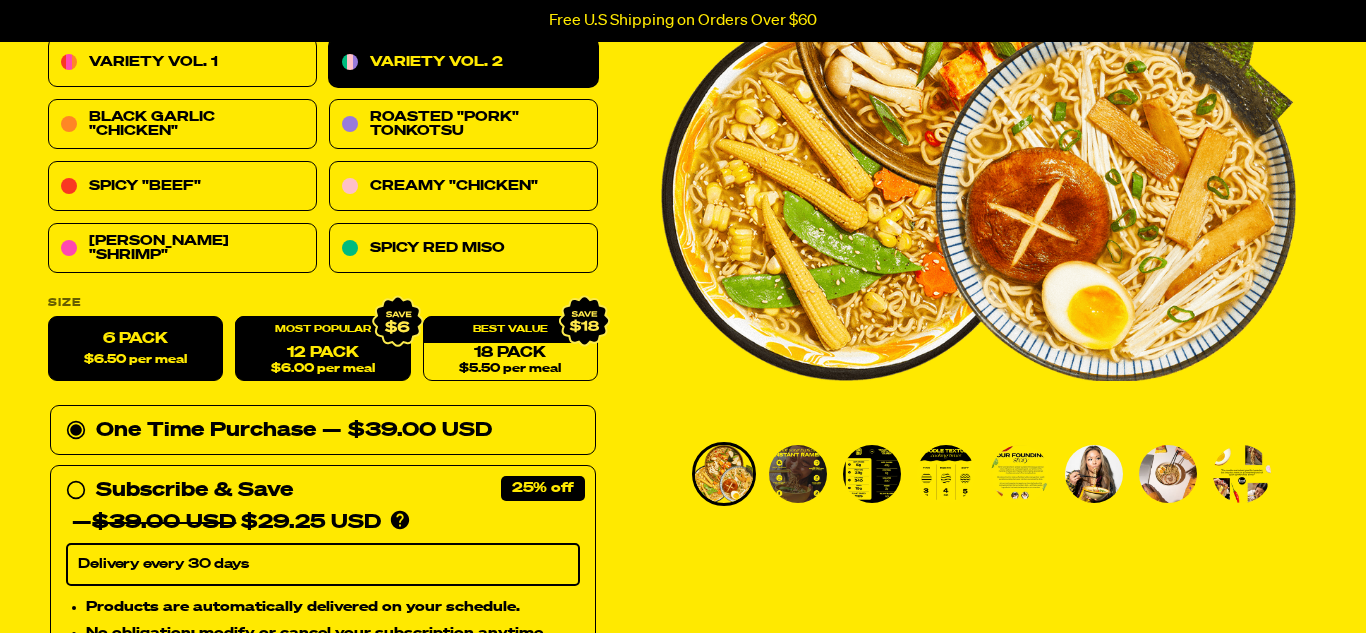 click on "$6.00 per meal" at bounding box center (323, 369) 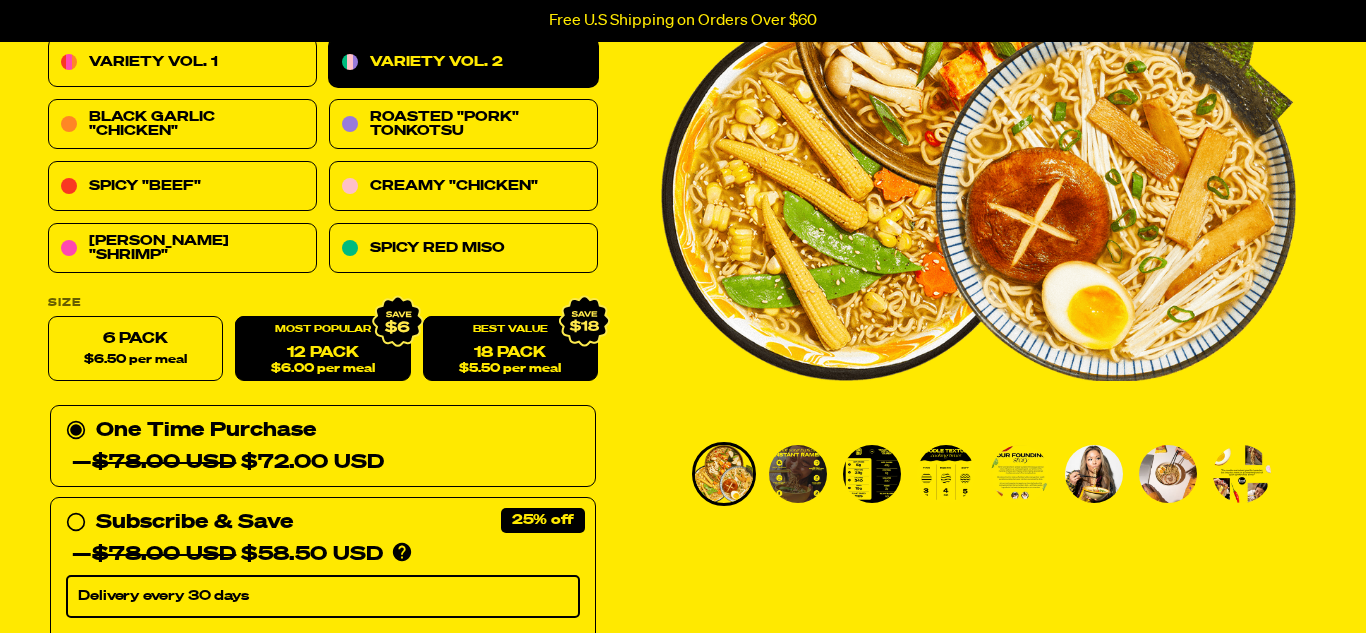 click on "18 Pack
$5.50 per meal" at bounding box center [510, 349] 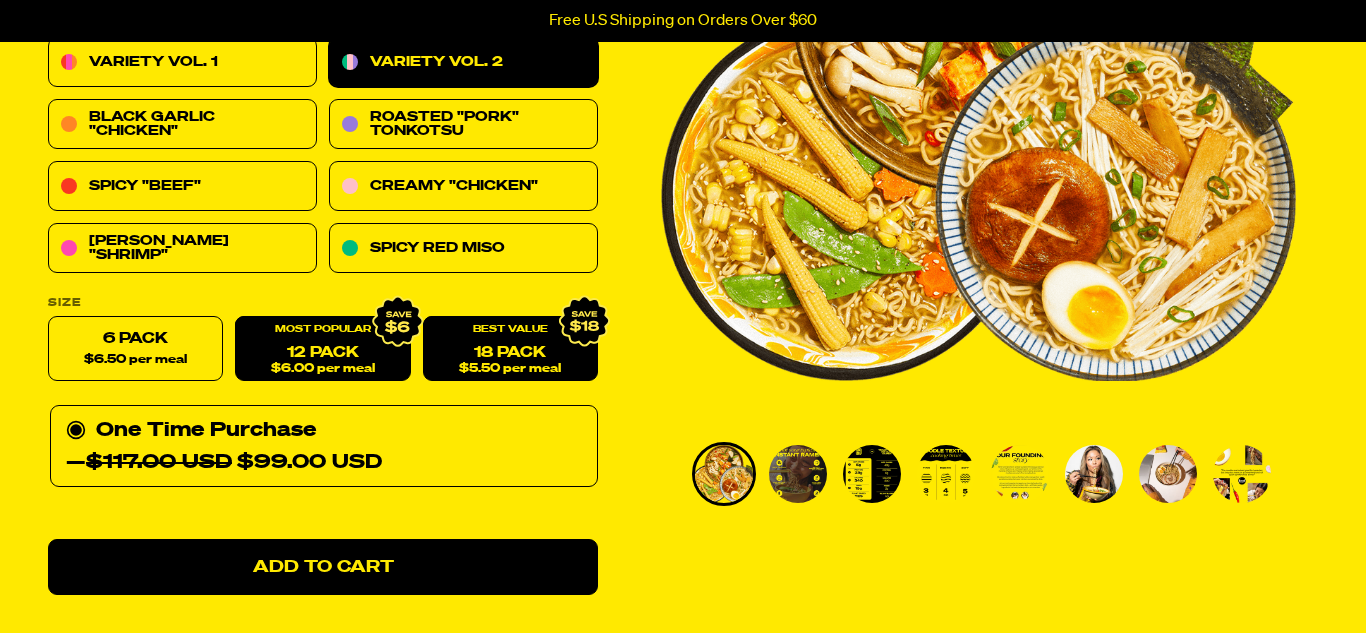 click on "$6.00 per meal" at bounding box center [323, 369] 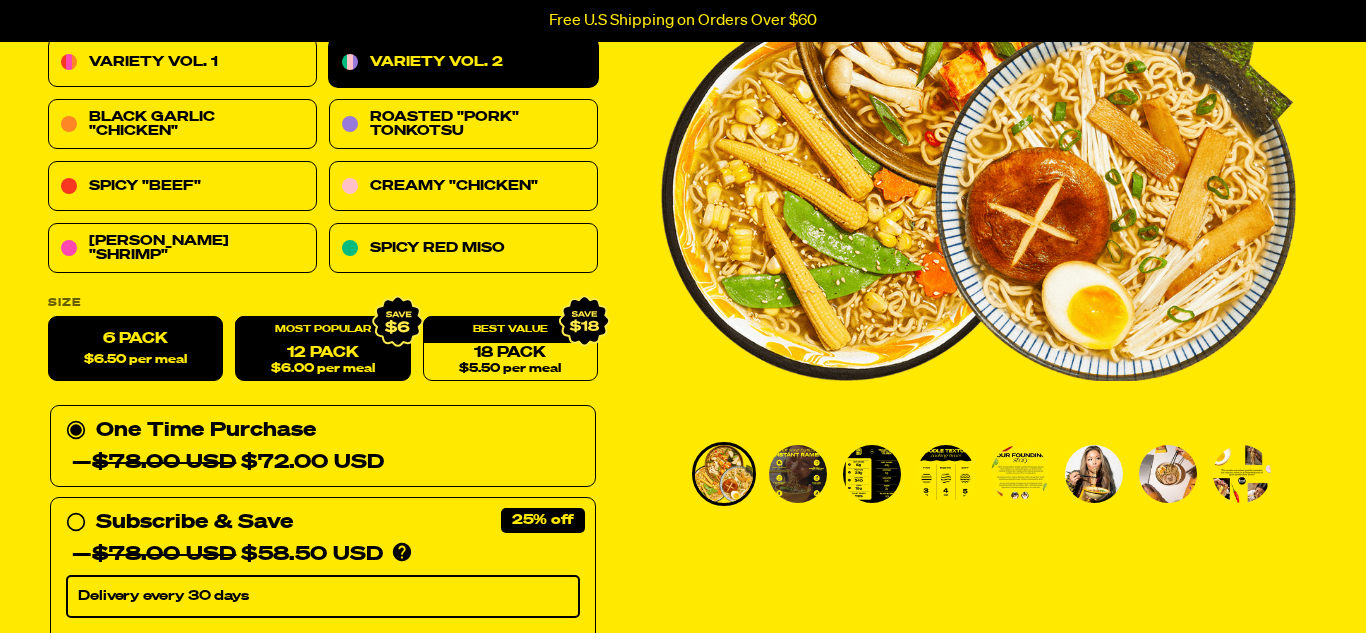 click on "$6.50 per meal" at bounding box center (135, 360) 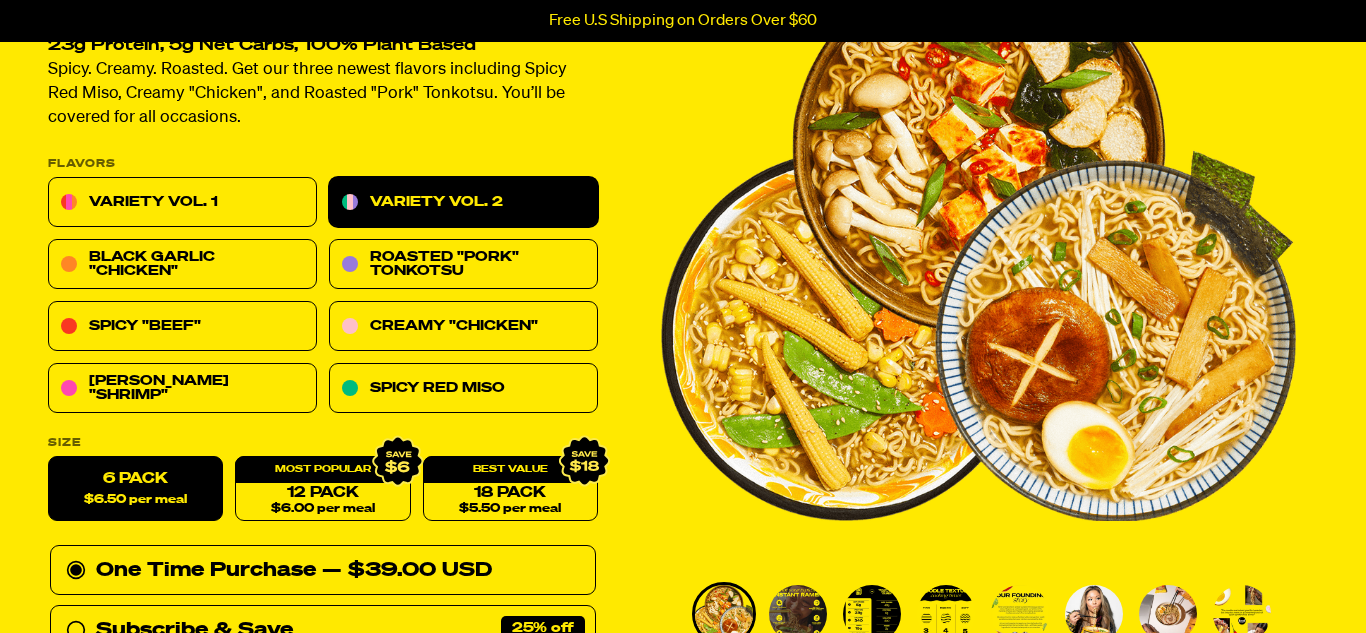 scroll, scrollTop: 205, scrollLeft: 0, axis: vertical 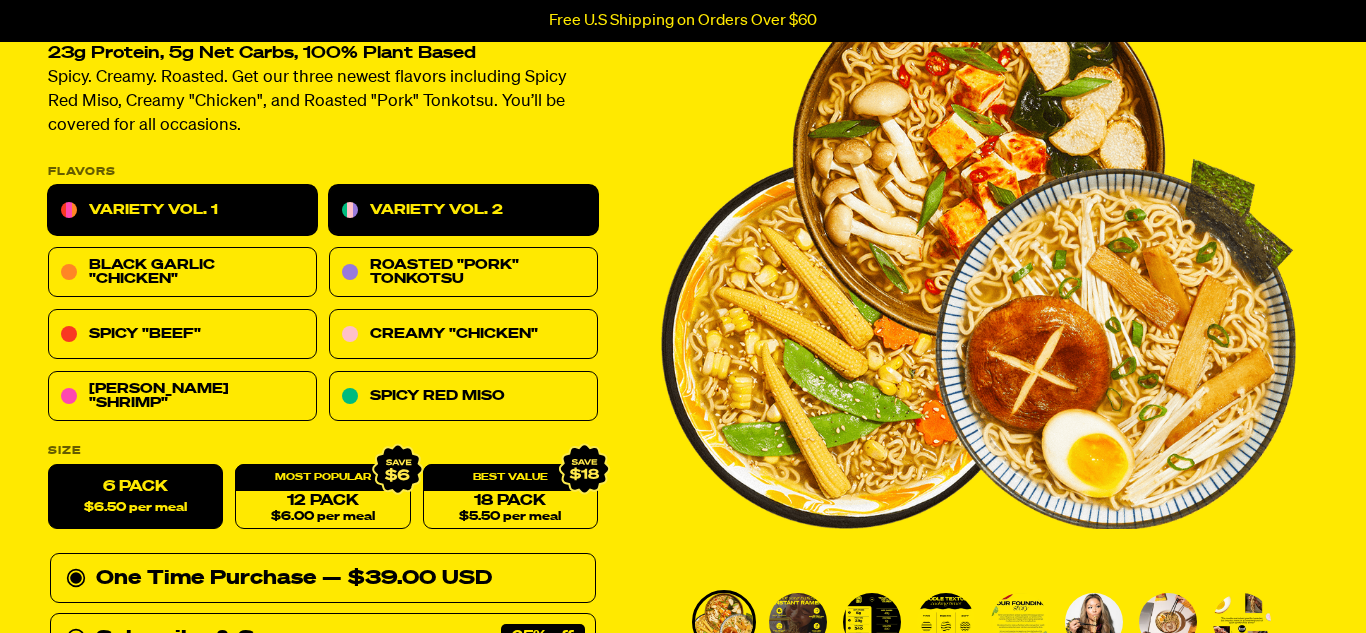 click on "Variety Vol. 1" at bounding box center (182, 211) 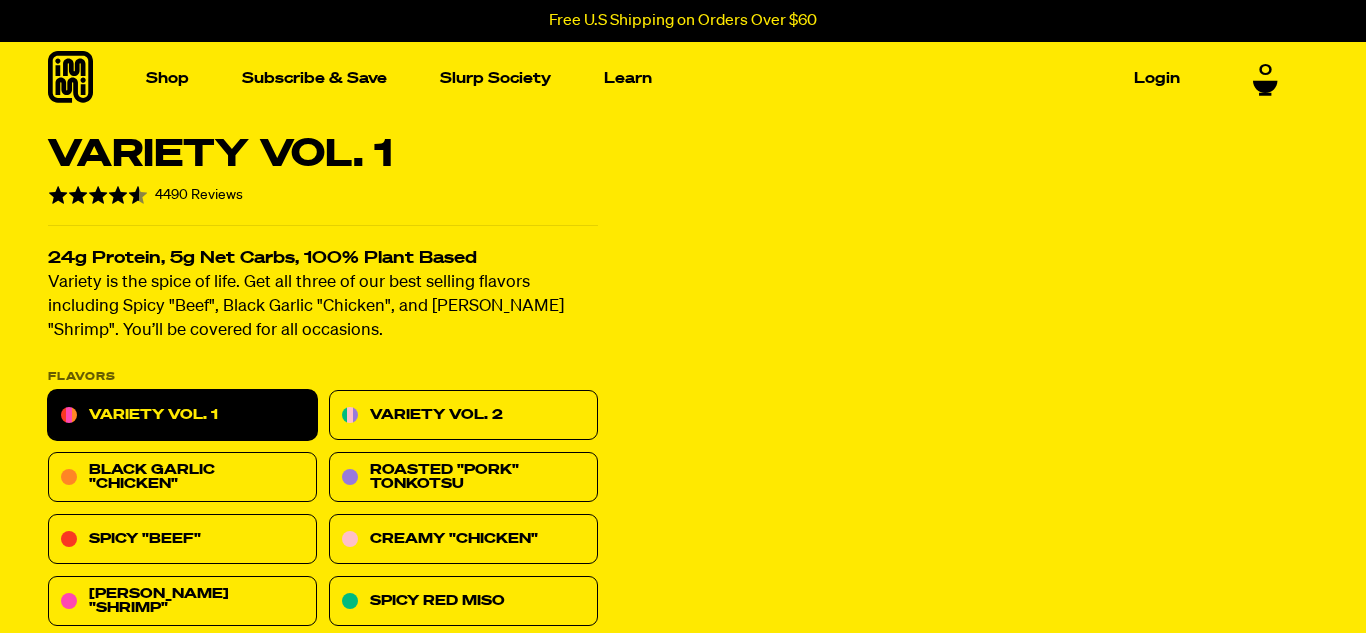 click on "Add to Cart" at bounding box center (403, 1100) 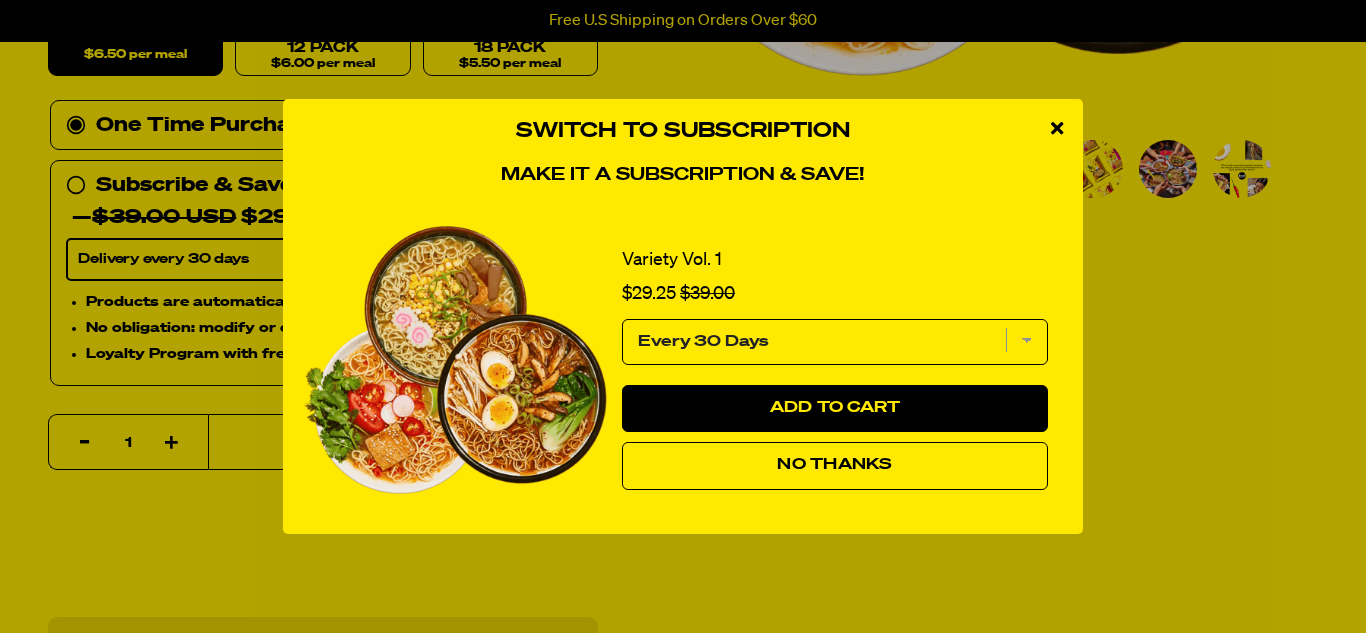 scroll, scrollTop: 658, scrollLeft: 0, axis: vertical 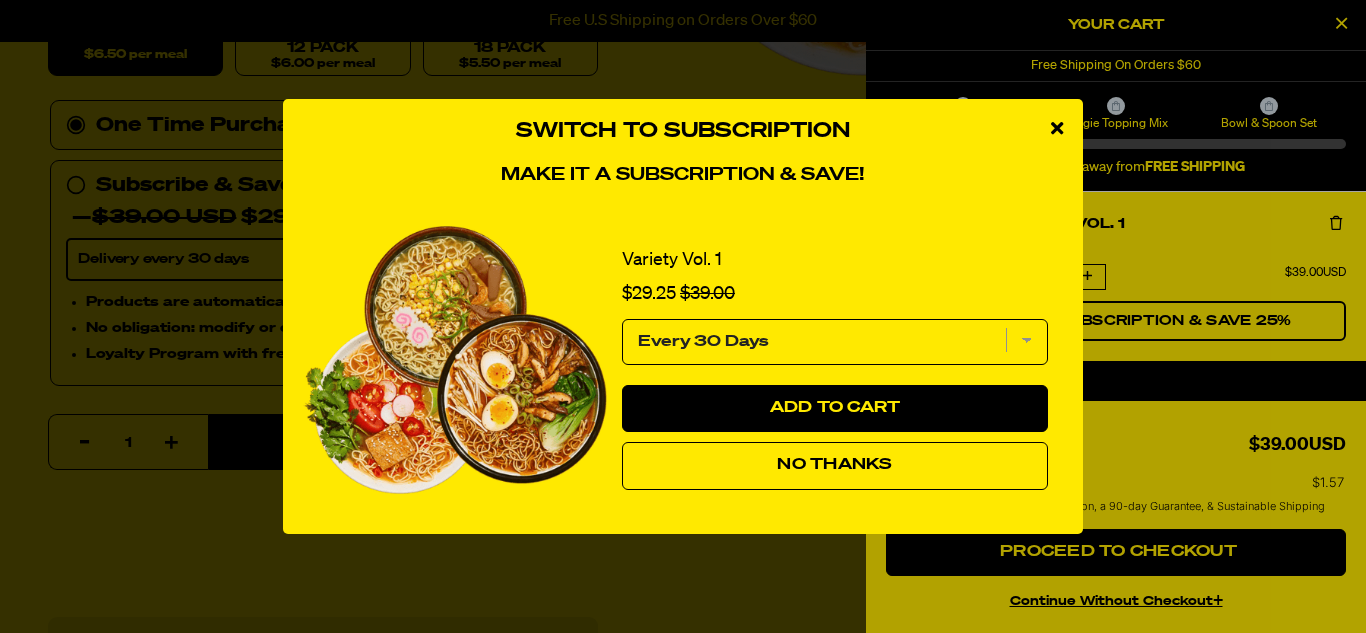 click on "Every 30 Days" at bounding box center [835, 342] 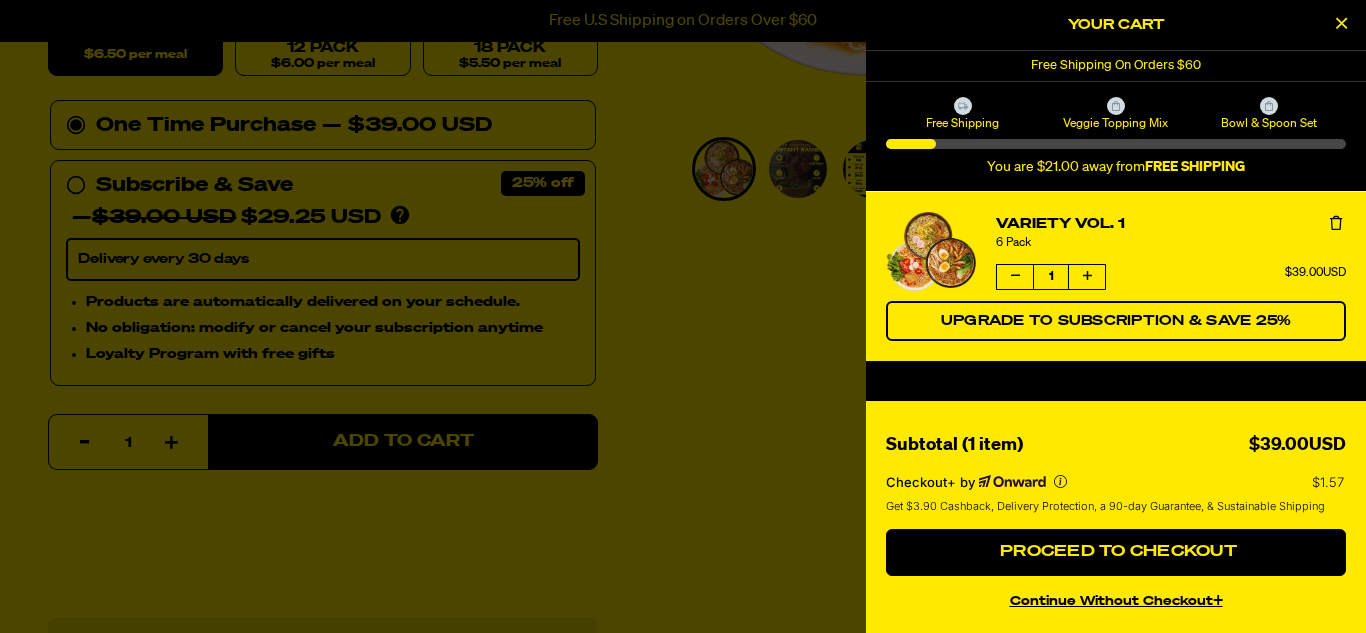 click at bounding box center [683, 316] 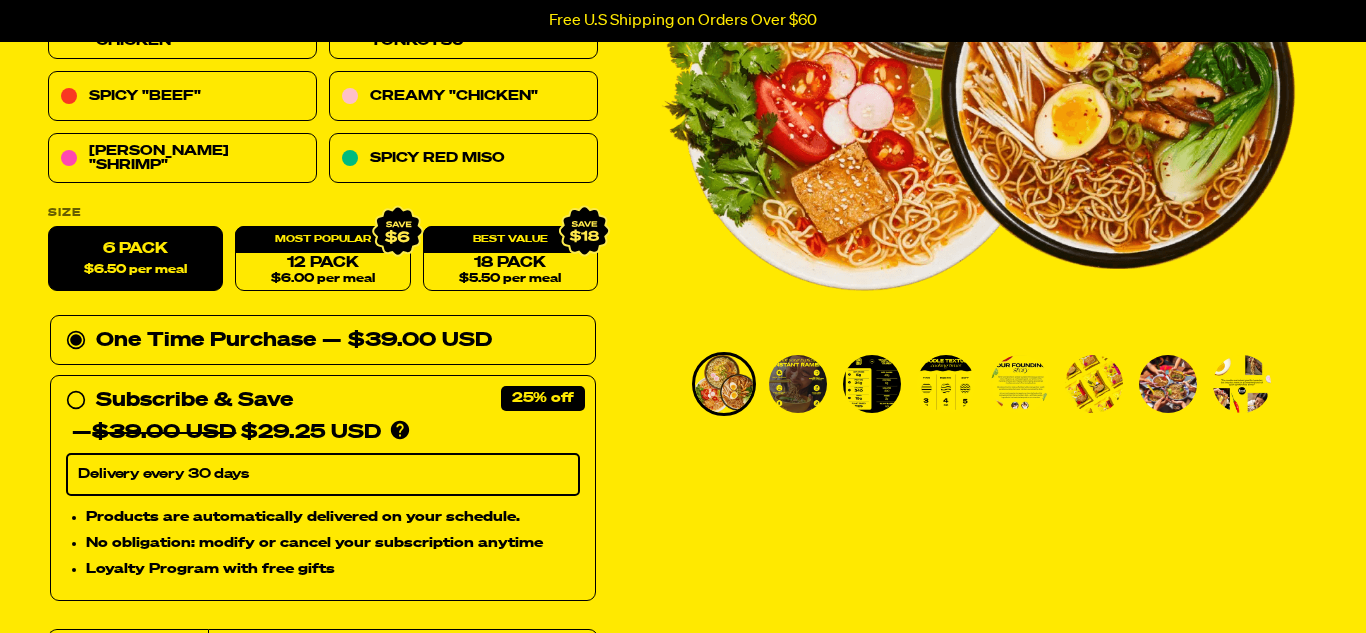 scroll, scrollTop: 220, scrollLeft: 0, axis: vertical 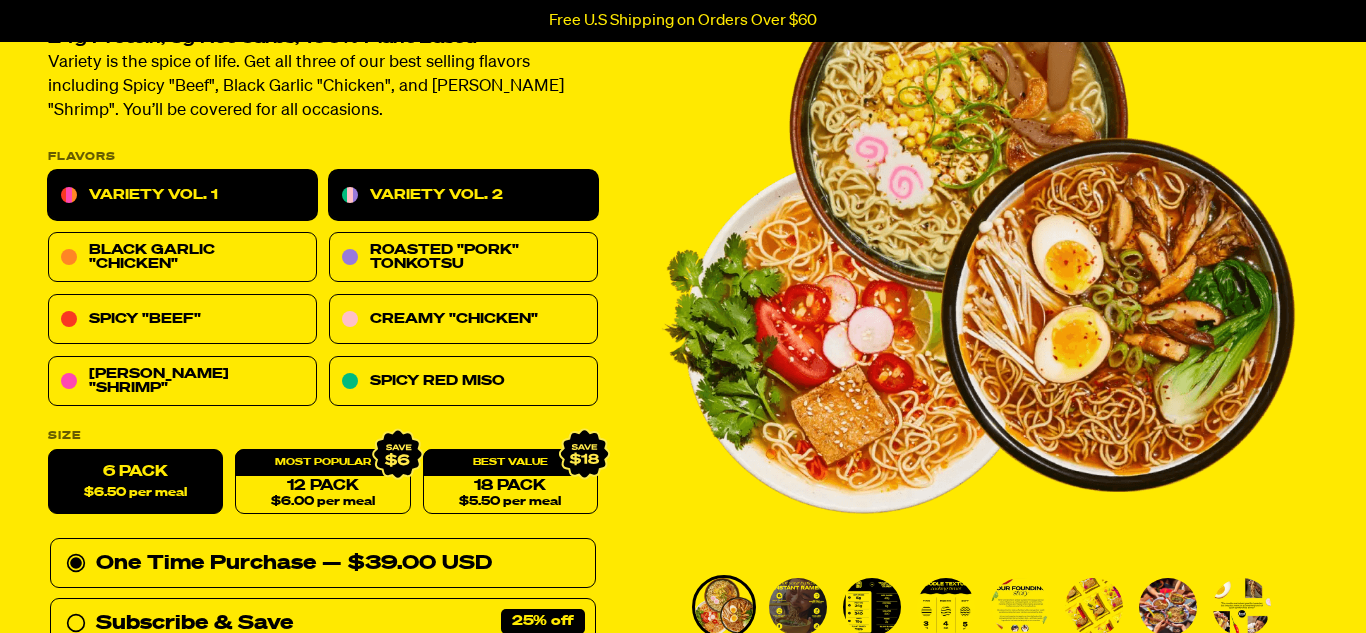 click on "Variety Vol. 2" at bounding box center [463, 196] 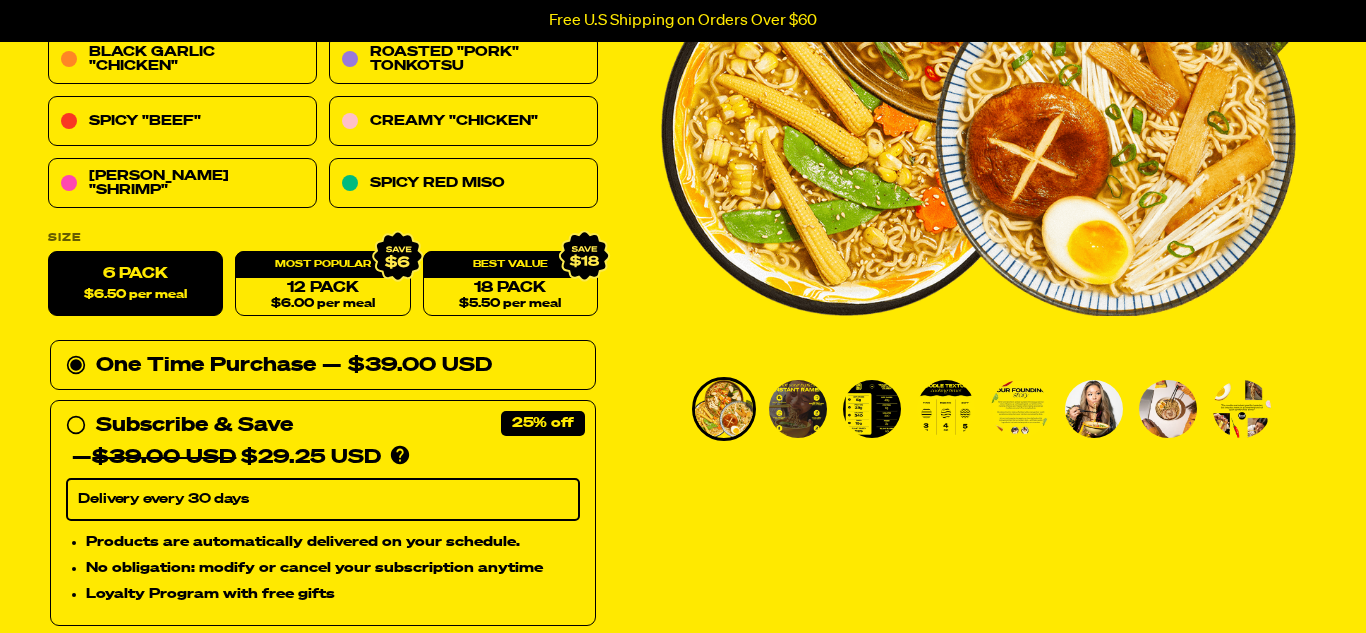 scroll, scrollTop: 418, scrollLeft: 0, axis: vertical 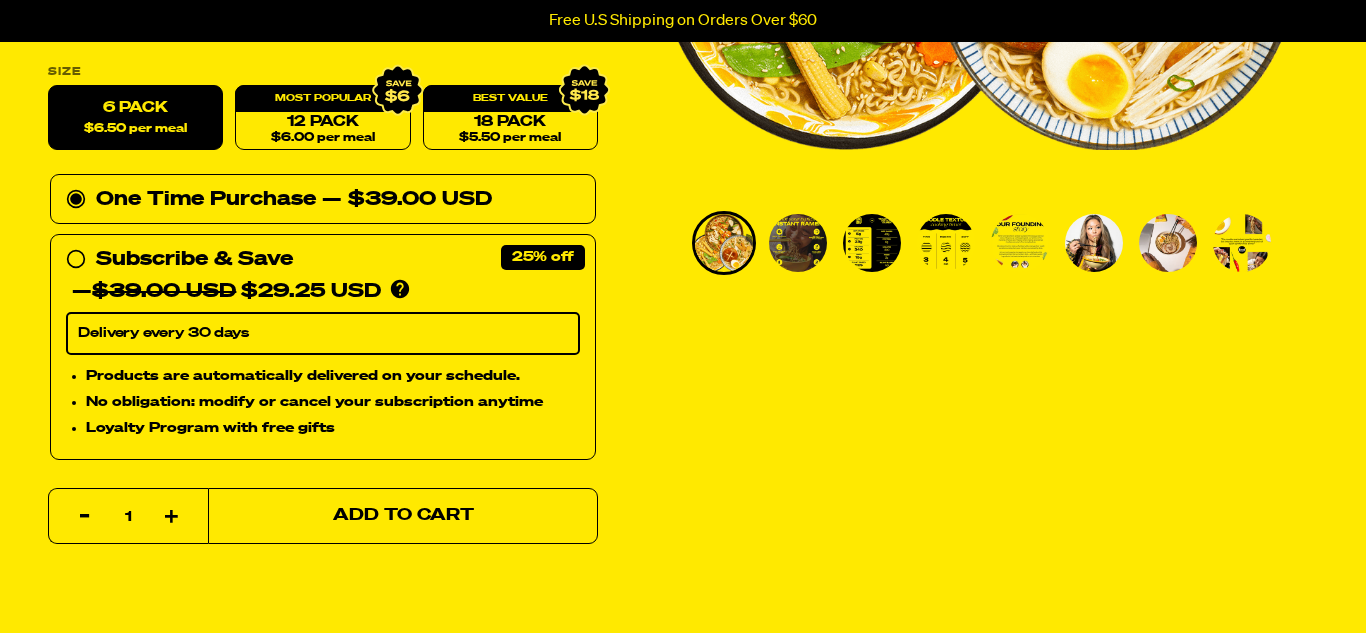 click on "Add to Cart" at bounding box center (403, 516) 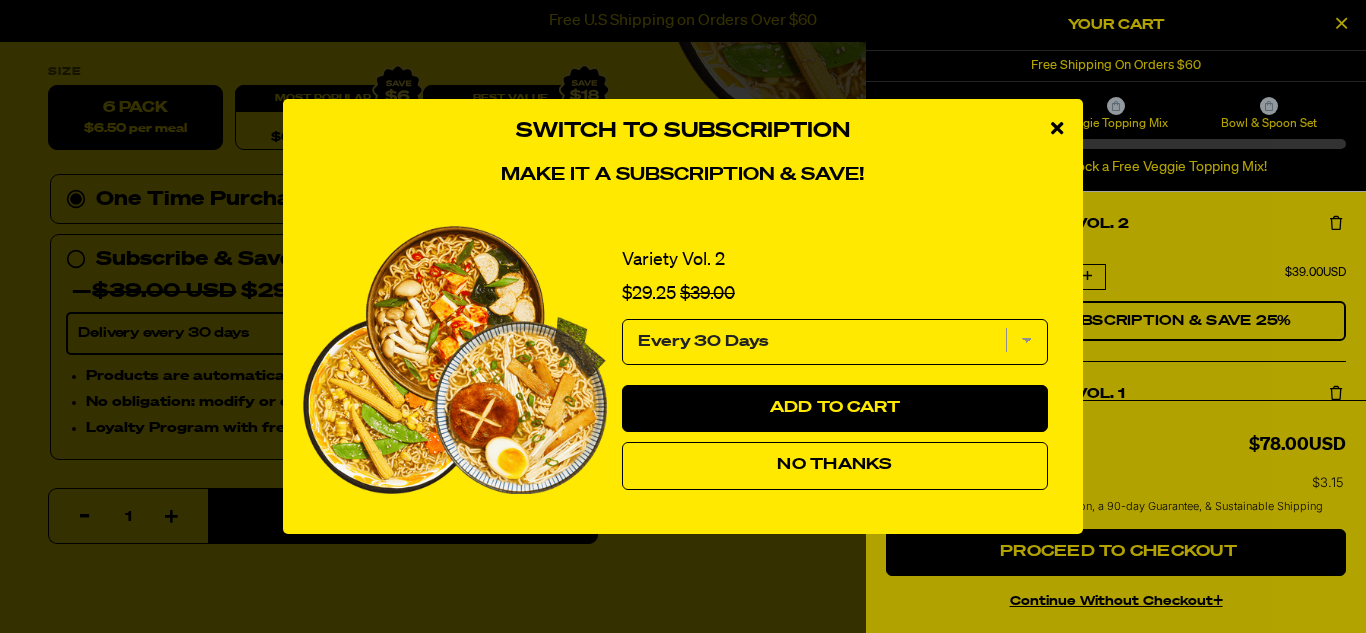 click on "No Thanks" at bounding box center [834, 465] 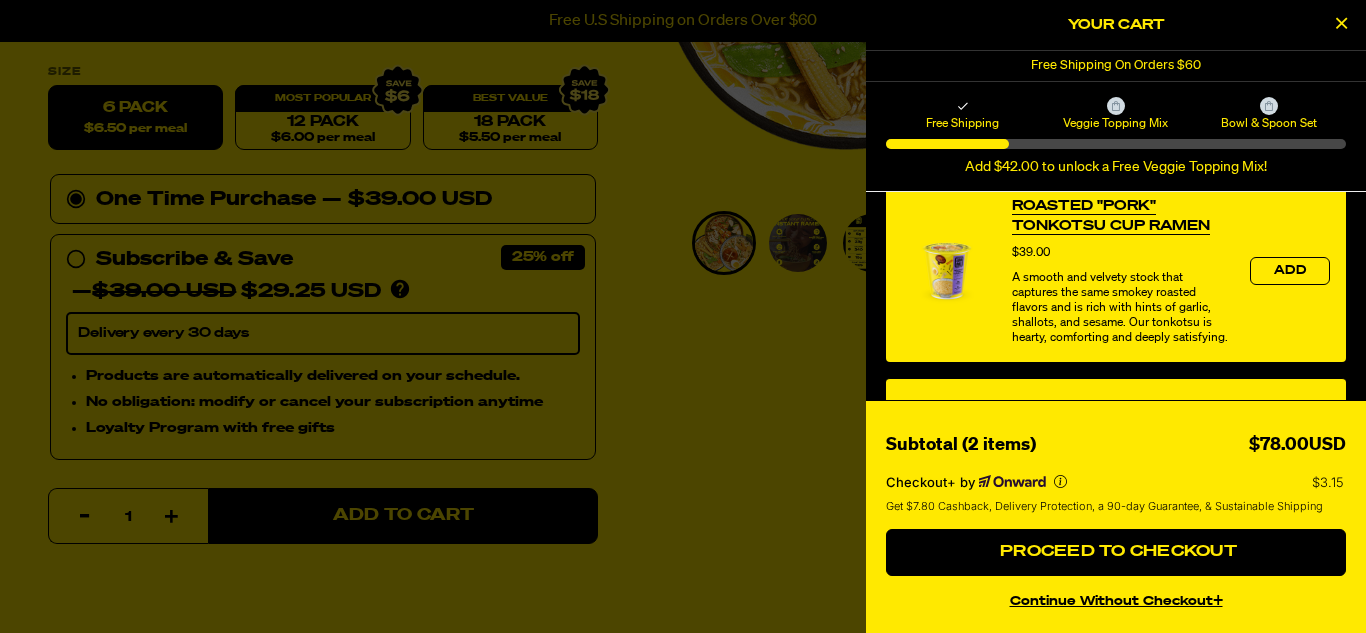scroll, scrollTop: 1053, scrollLeft: 0, axis: vertical 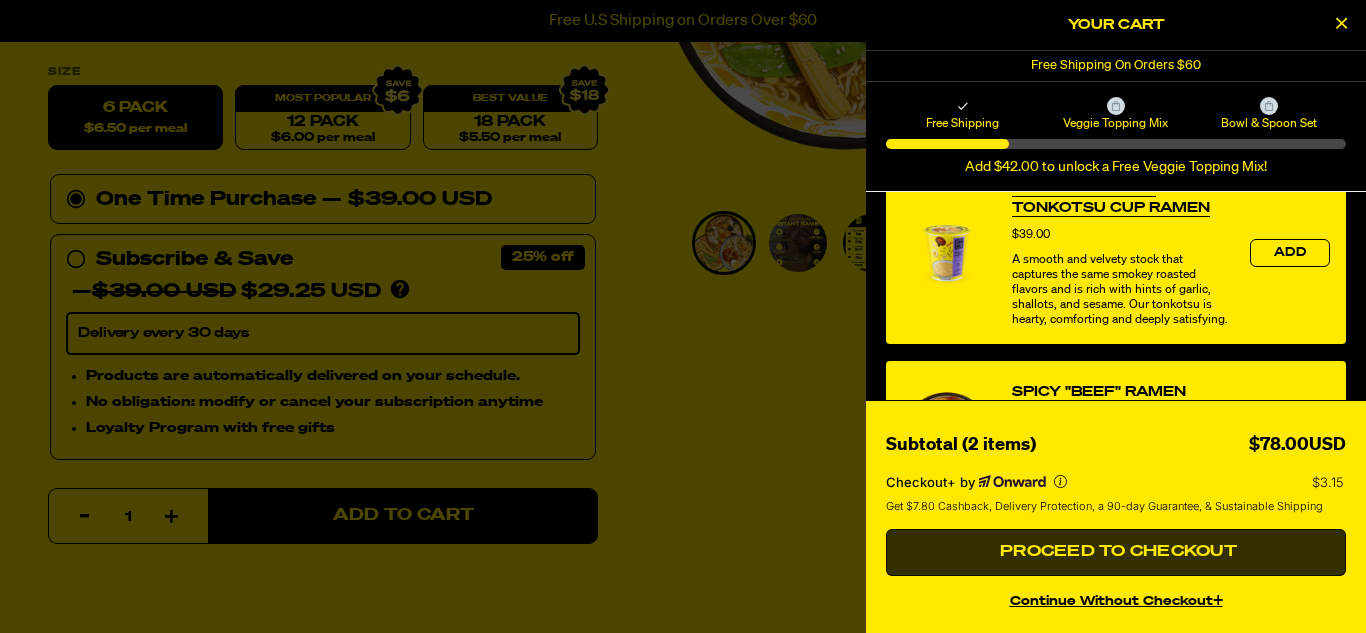 click on "Proceed to Checkout" at bounding box center [1116, 552] 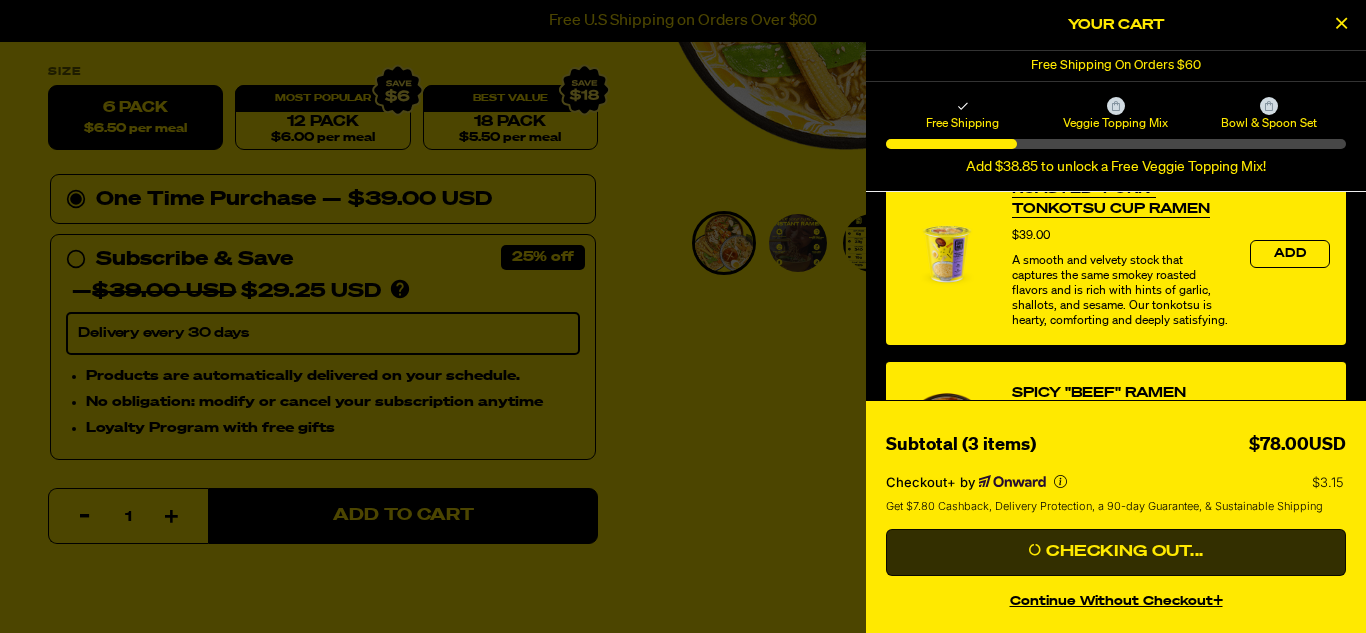 scroll, scrollTop: 1054, scrollLeft: 0, axis: vertical 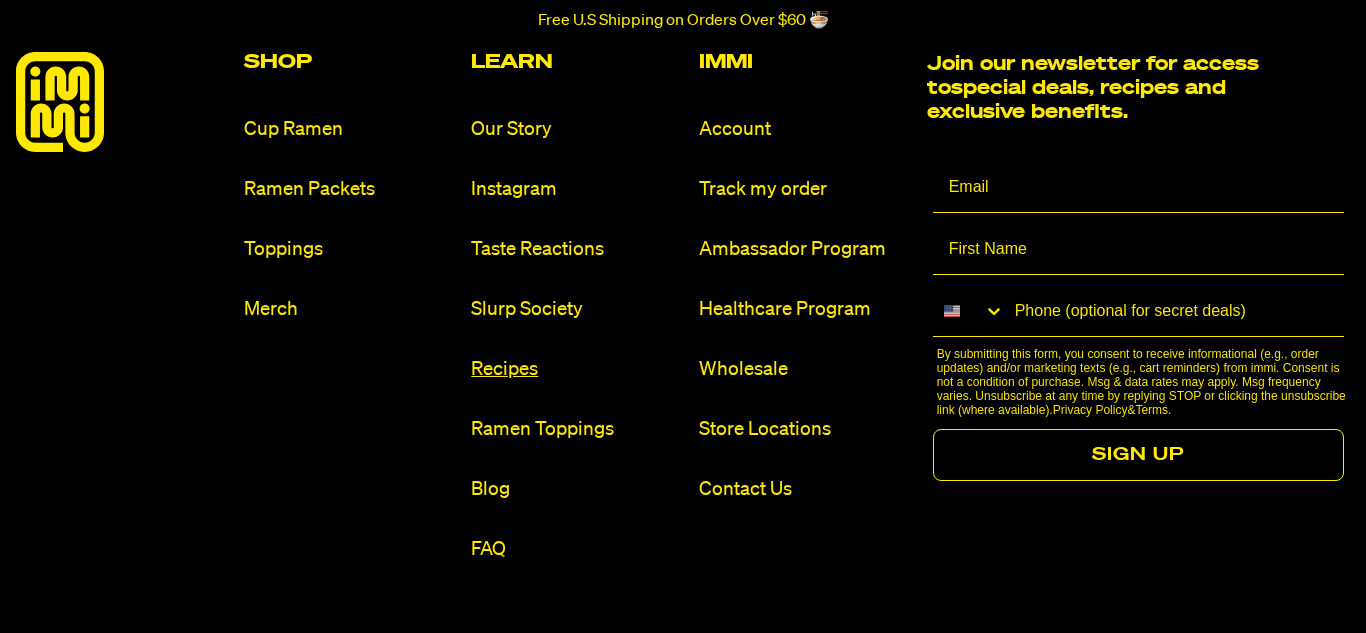 click on "Recipes" at bounding box center [577, 369] 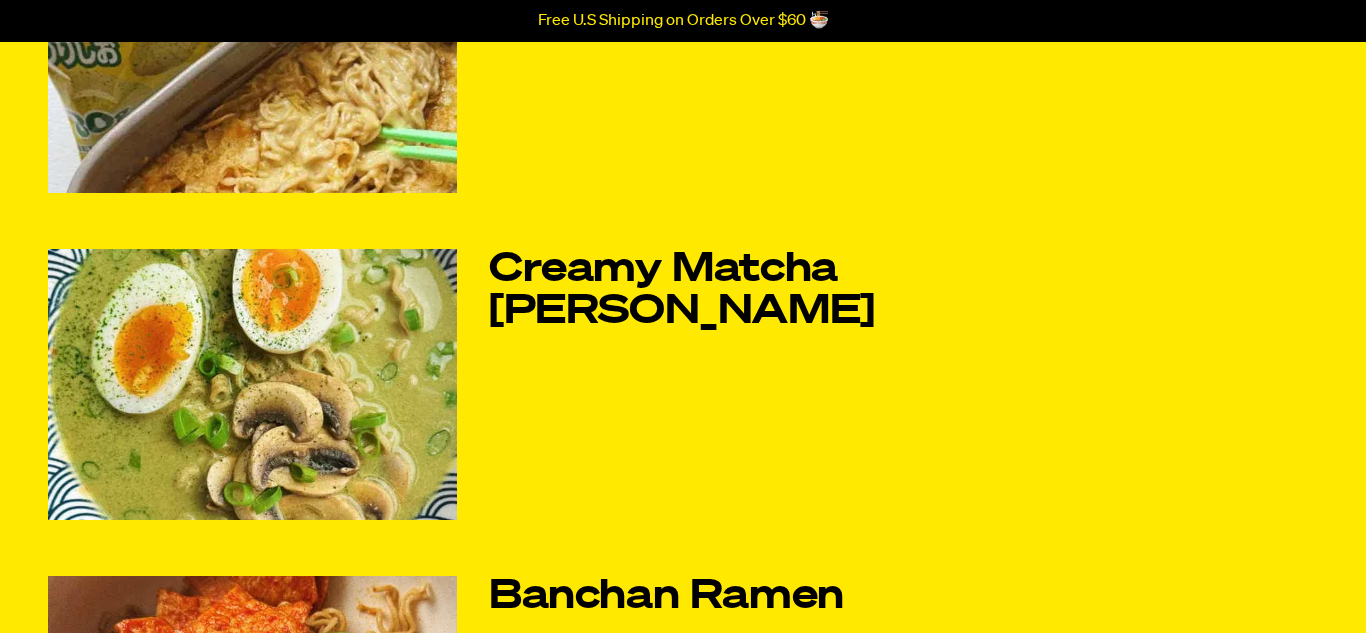 scroll, scrollTop: 0, scrollLeft: 0, axis: both 